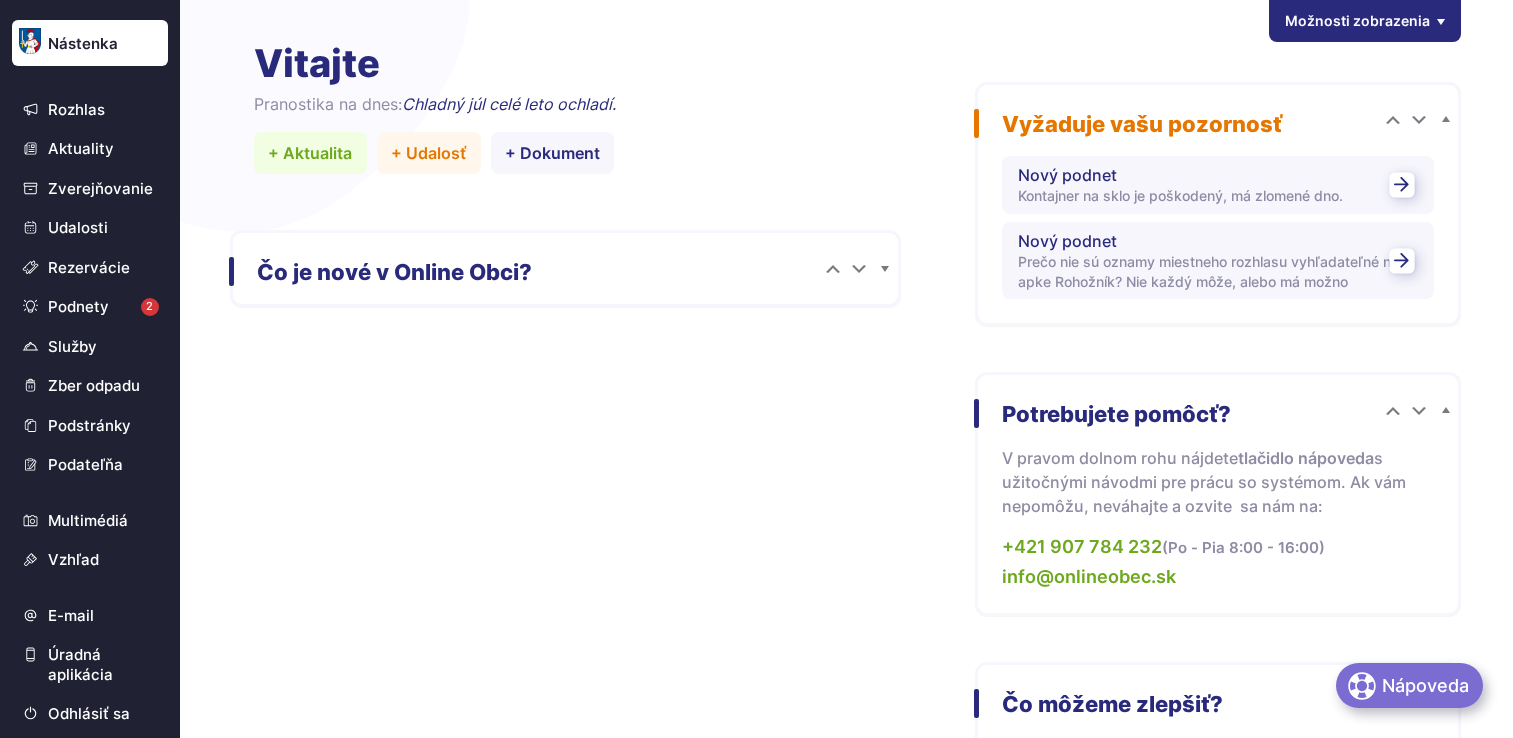 scroll, scrollTop: 0, scrollLeft: 0, axis: both 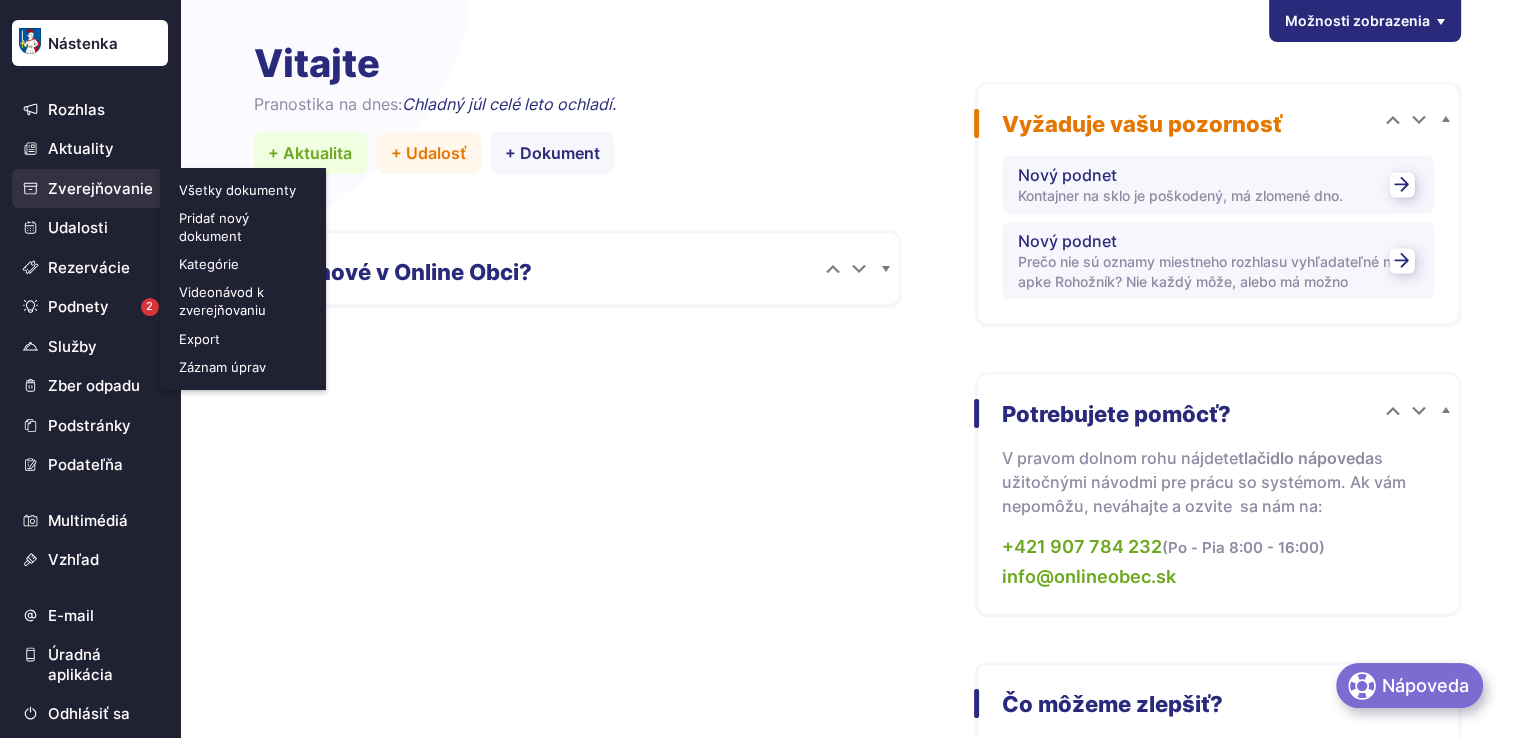 click on "Zverejňovanie" at bounding box center [90, 189] 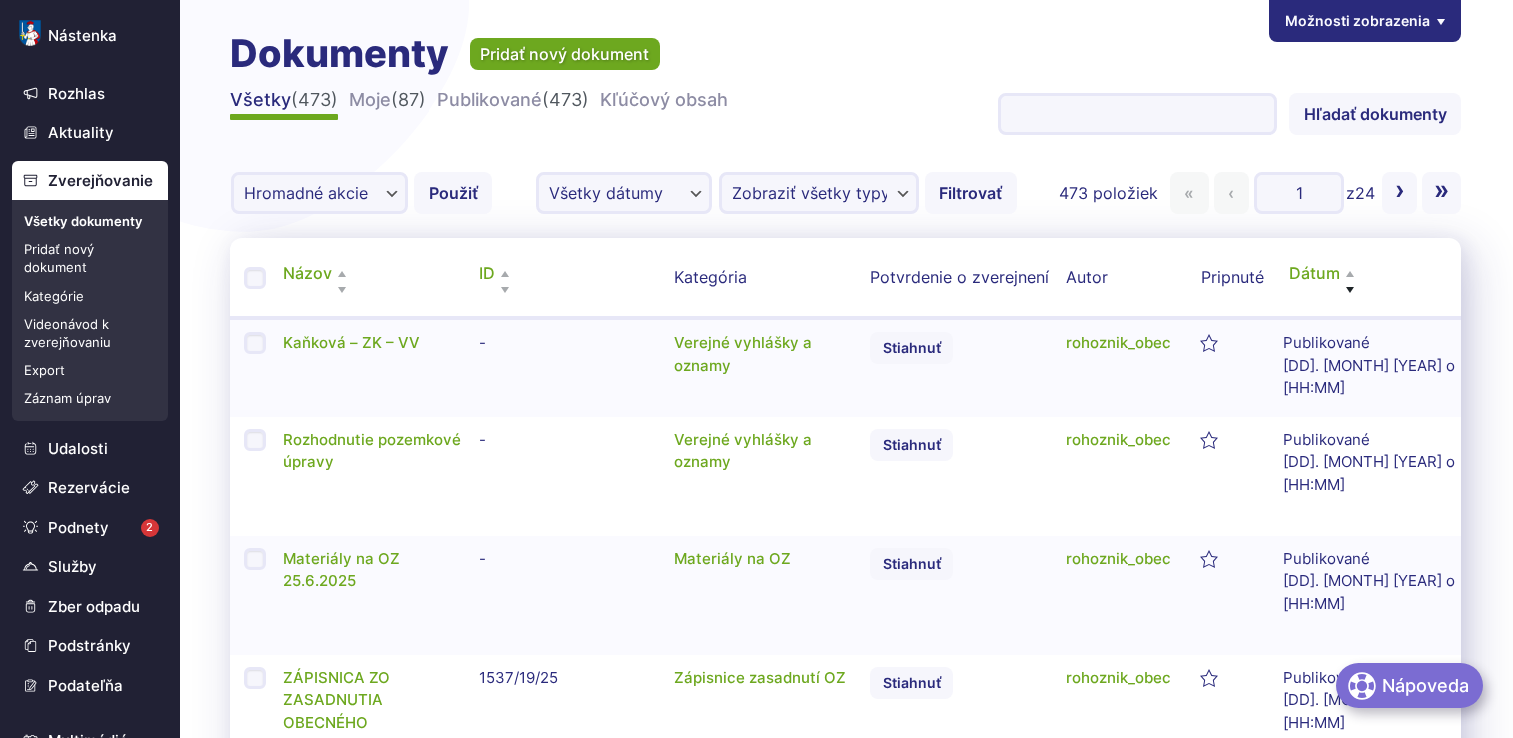 scroll, scrollTop: 0, scrollLeft: 0, axis: both 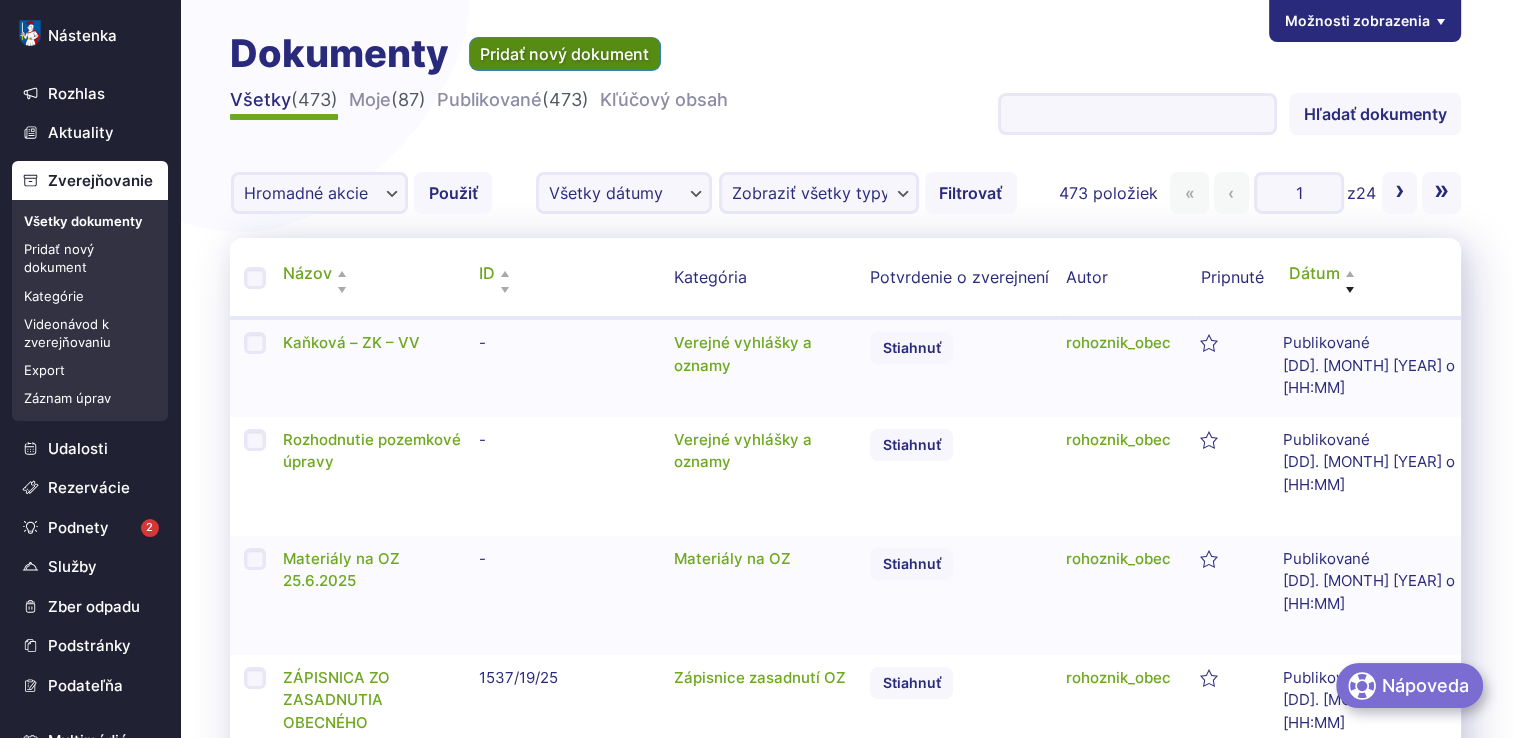 click on "Pridať nový dokument" at bounding box center (565, 54) 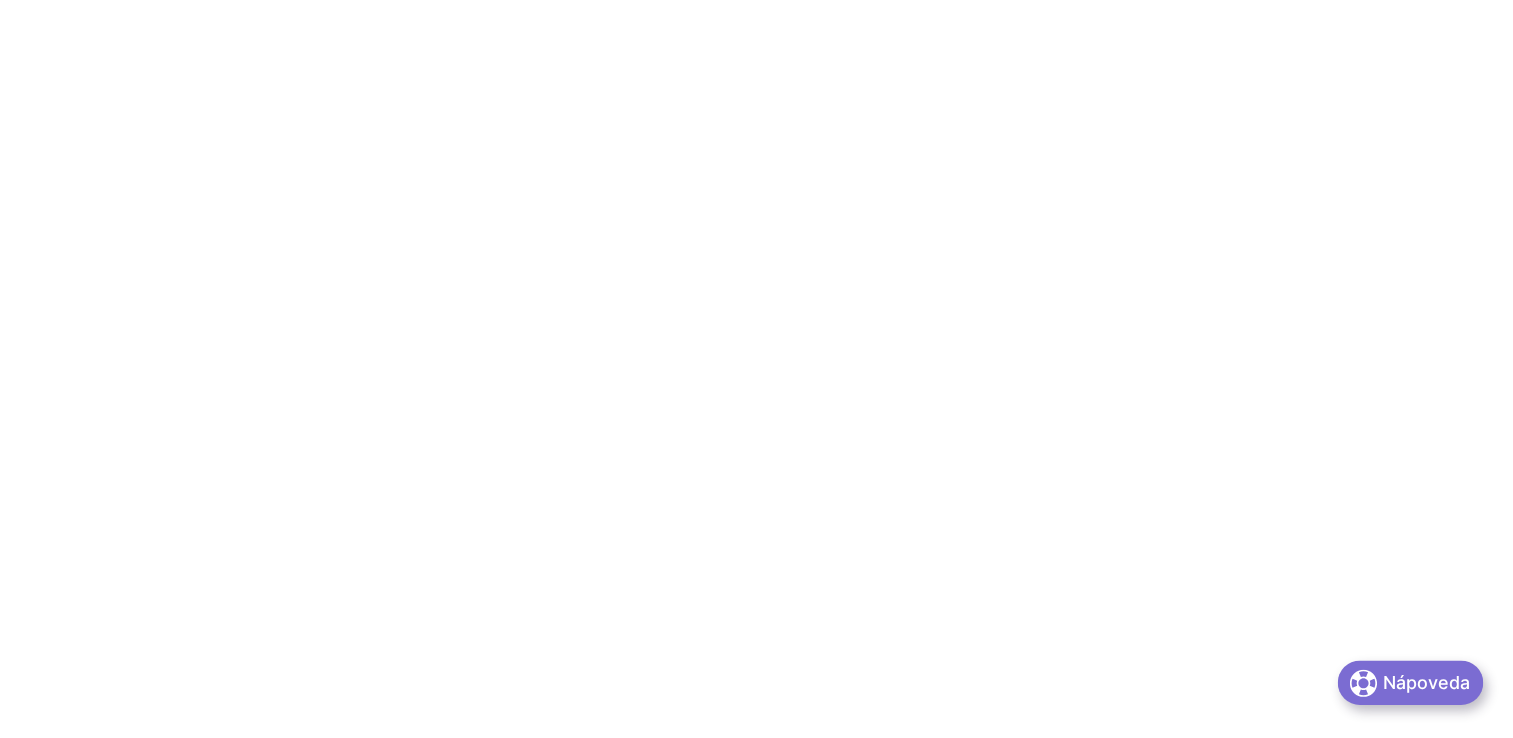 scroll, scrollTop: 0, scrollLeft: 0, axis: both 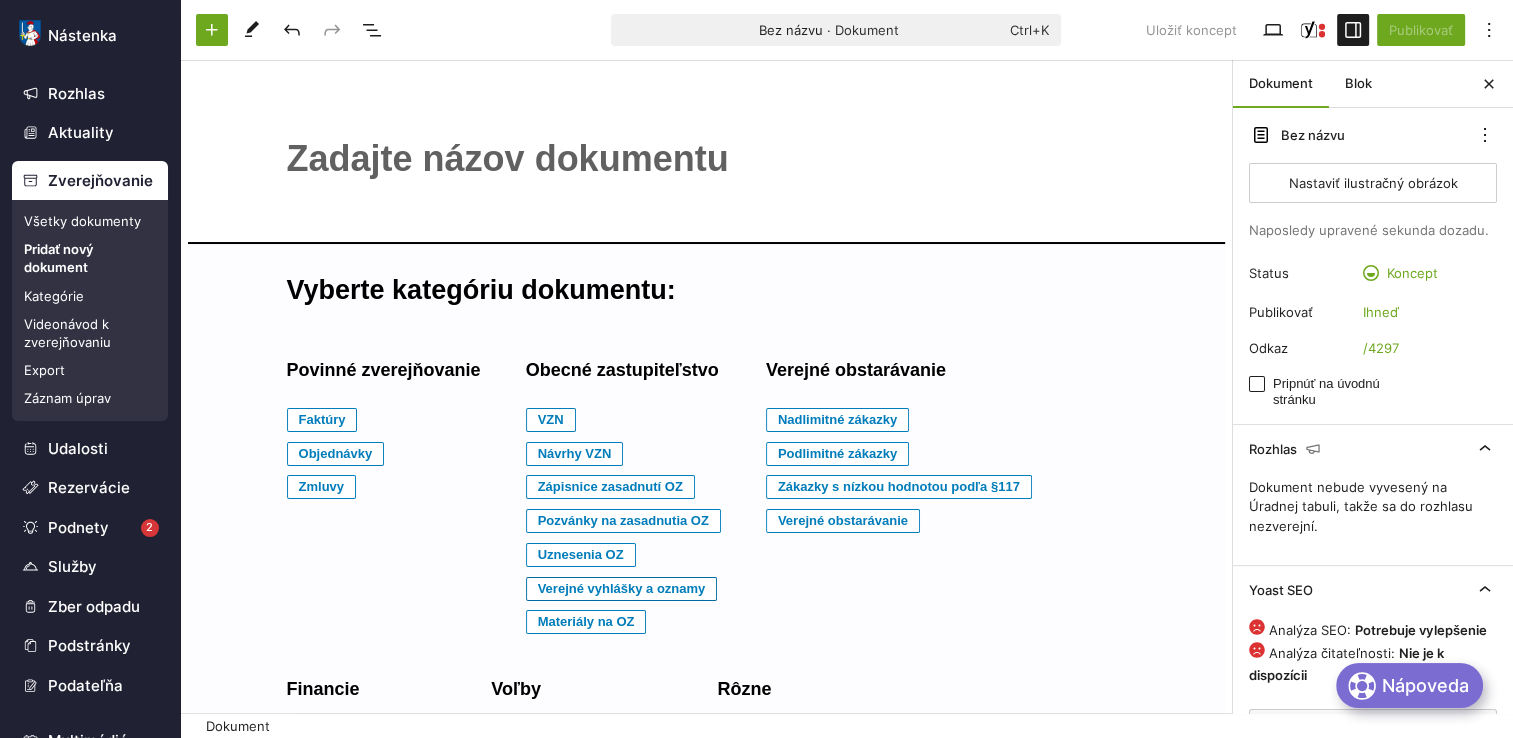 click on "Verejné vyhlášky a oznamy" at bounding box center [322, 420] 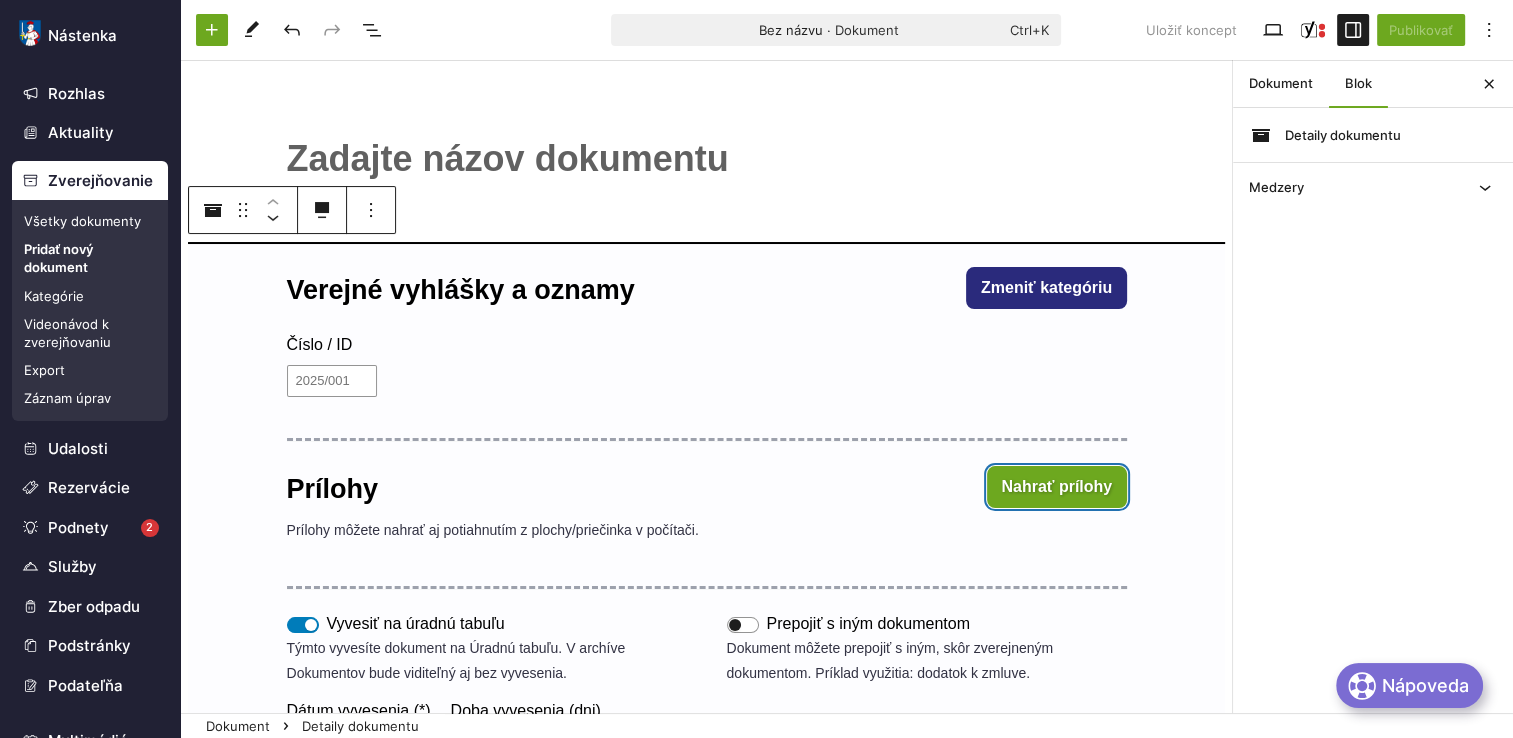 click on "Nahrať prílohy" at bounding box center [1057, 487] 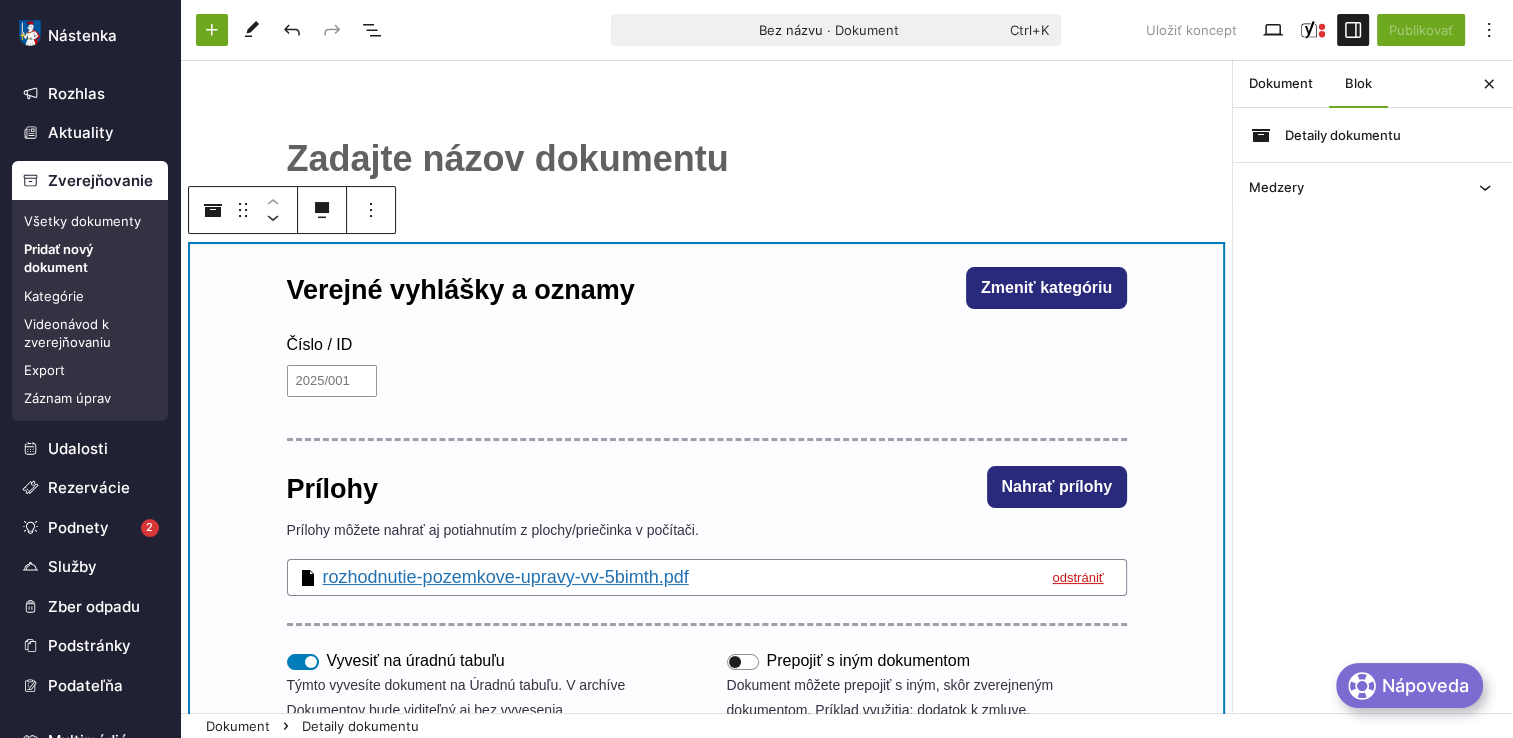 click on "Týmto vyvesíte dokument na Úradnú tabuľu. V archíve Dokumentov bude viditeľný aj bez vyvesenia." at bounding box center (487, 698) 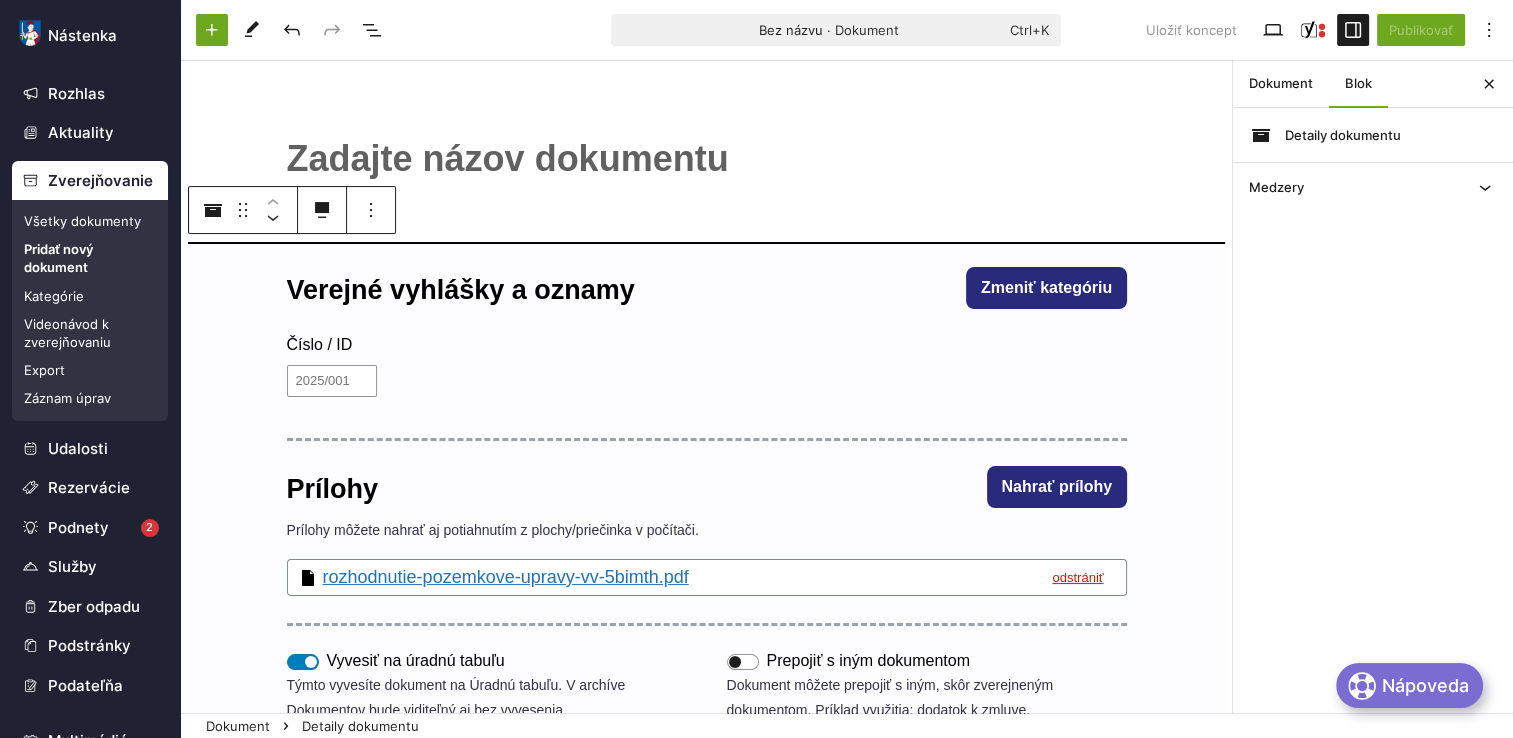 click on "﻿" at bounding box center (707, 159) 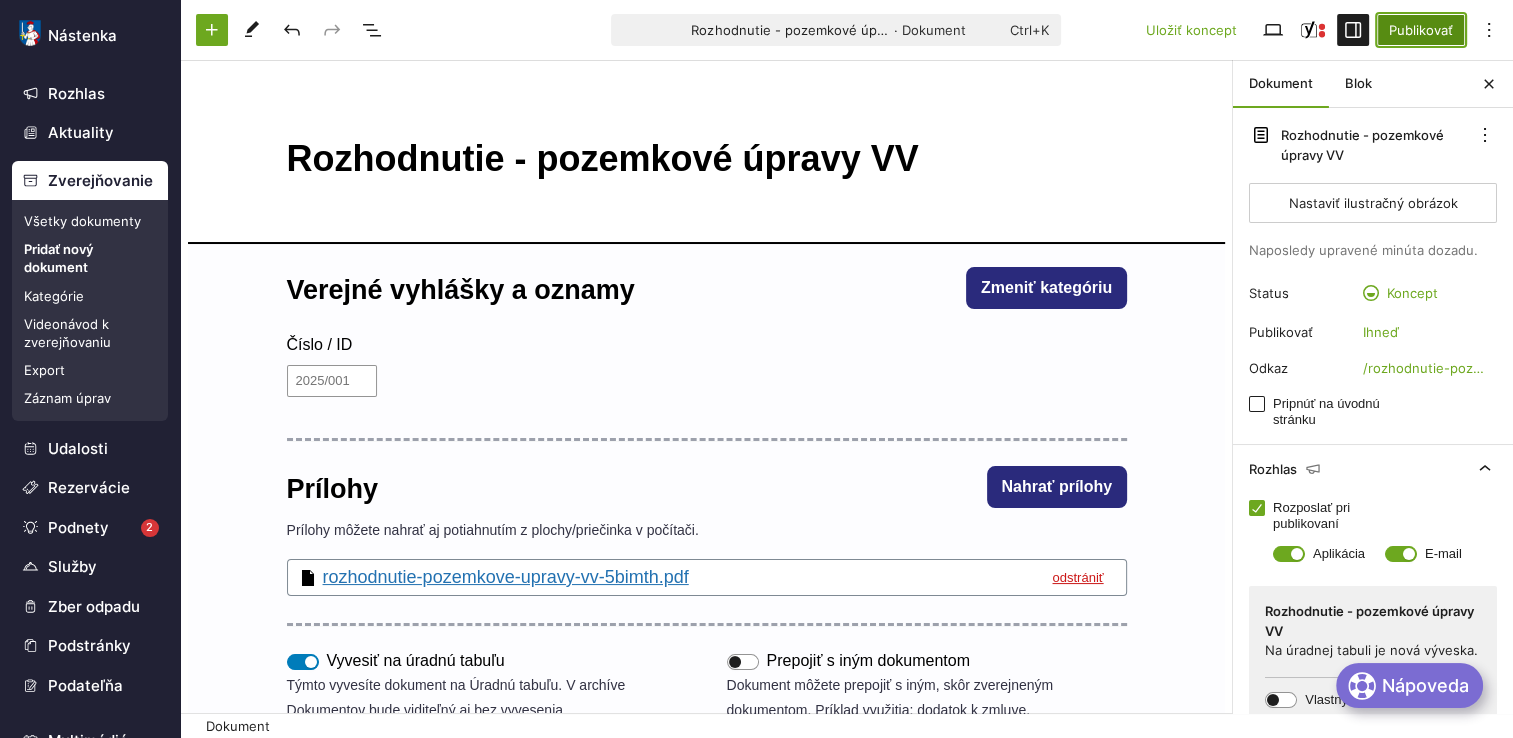 click on "Publikovať" at bounding box center (1421, 30) 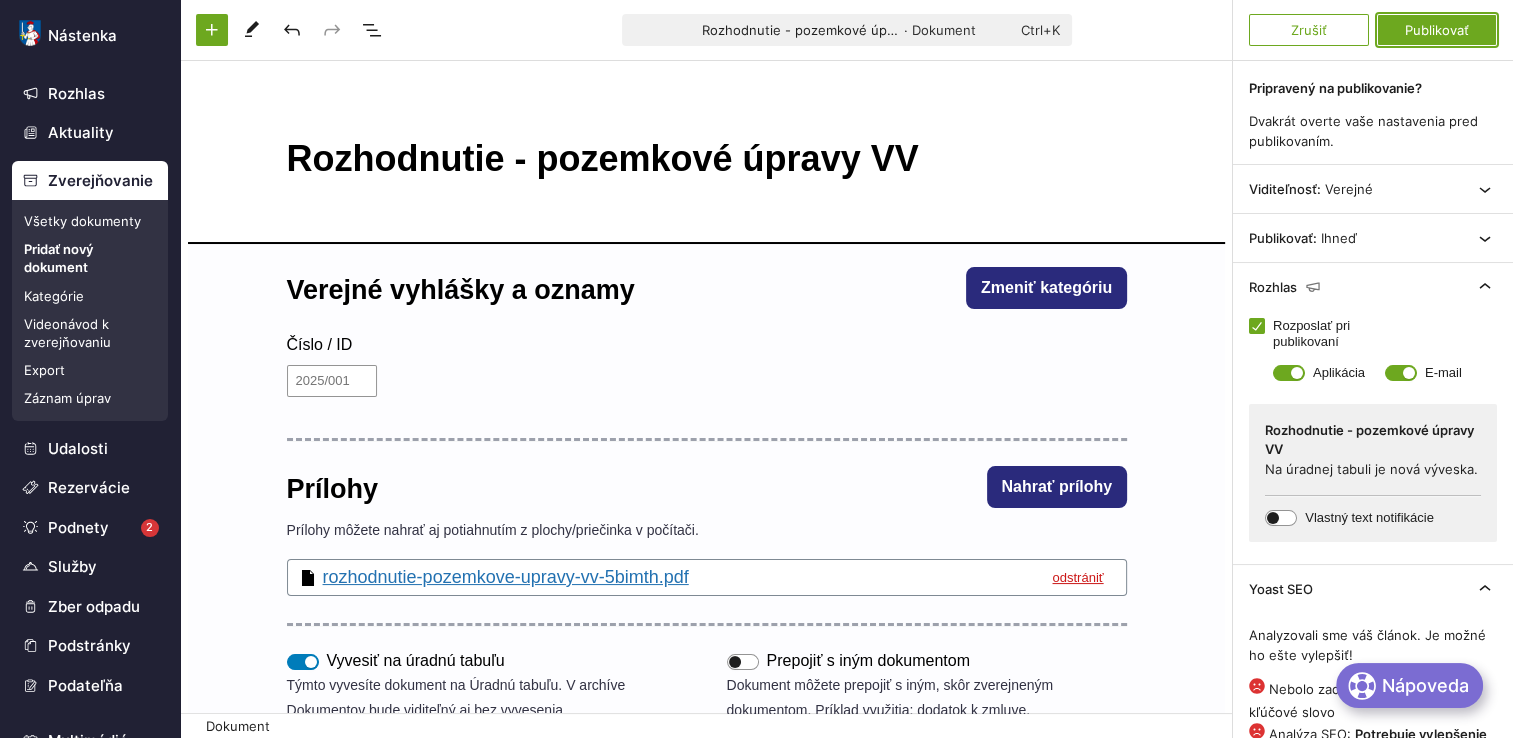 click on "Publikovať" at bounding box center (1437, 30) 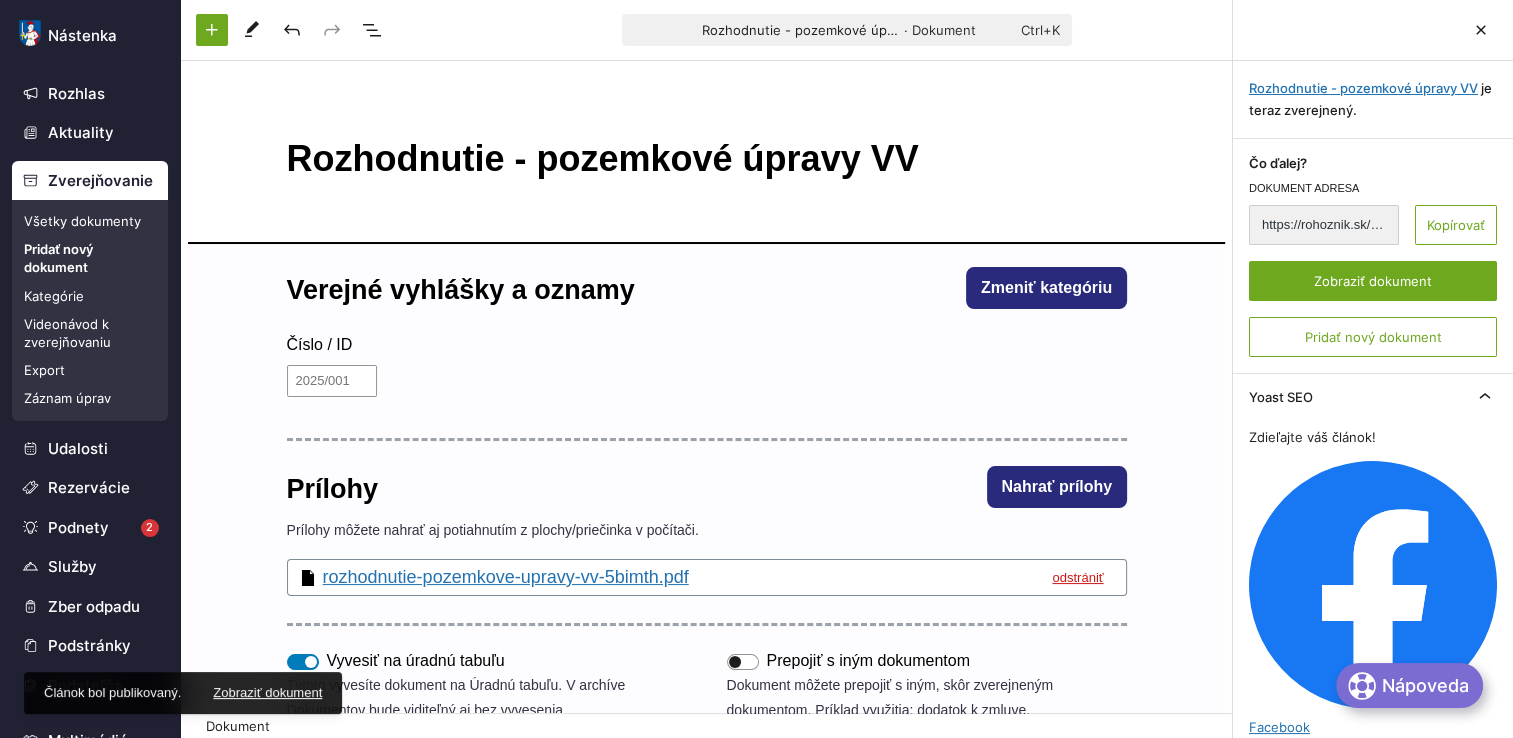 click on "Zverejňovanie" at bounding box center [90, 181] 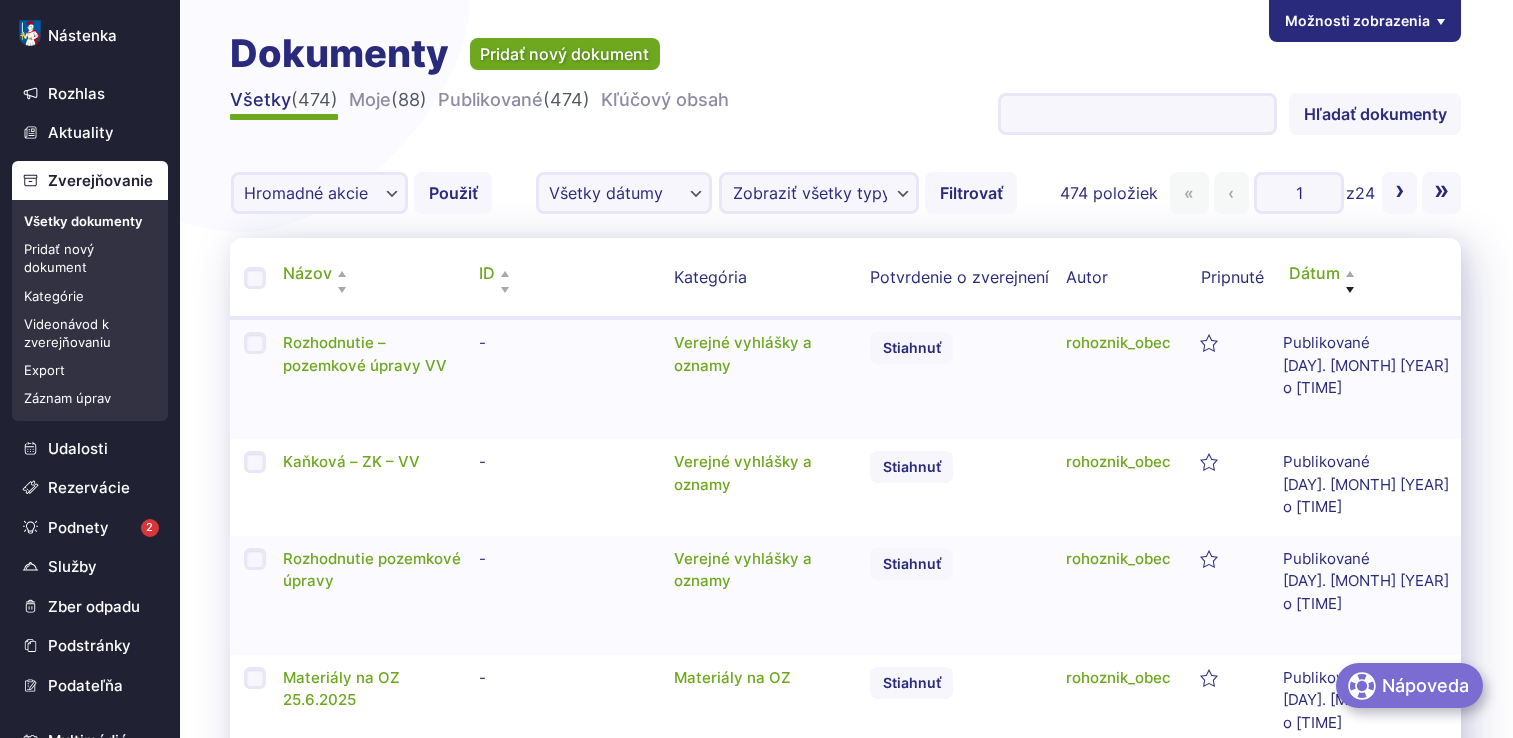 scroll, scrollTop: 0, scrollLeft: 0, axis: both 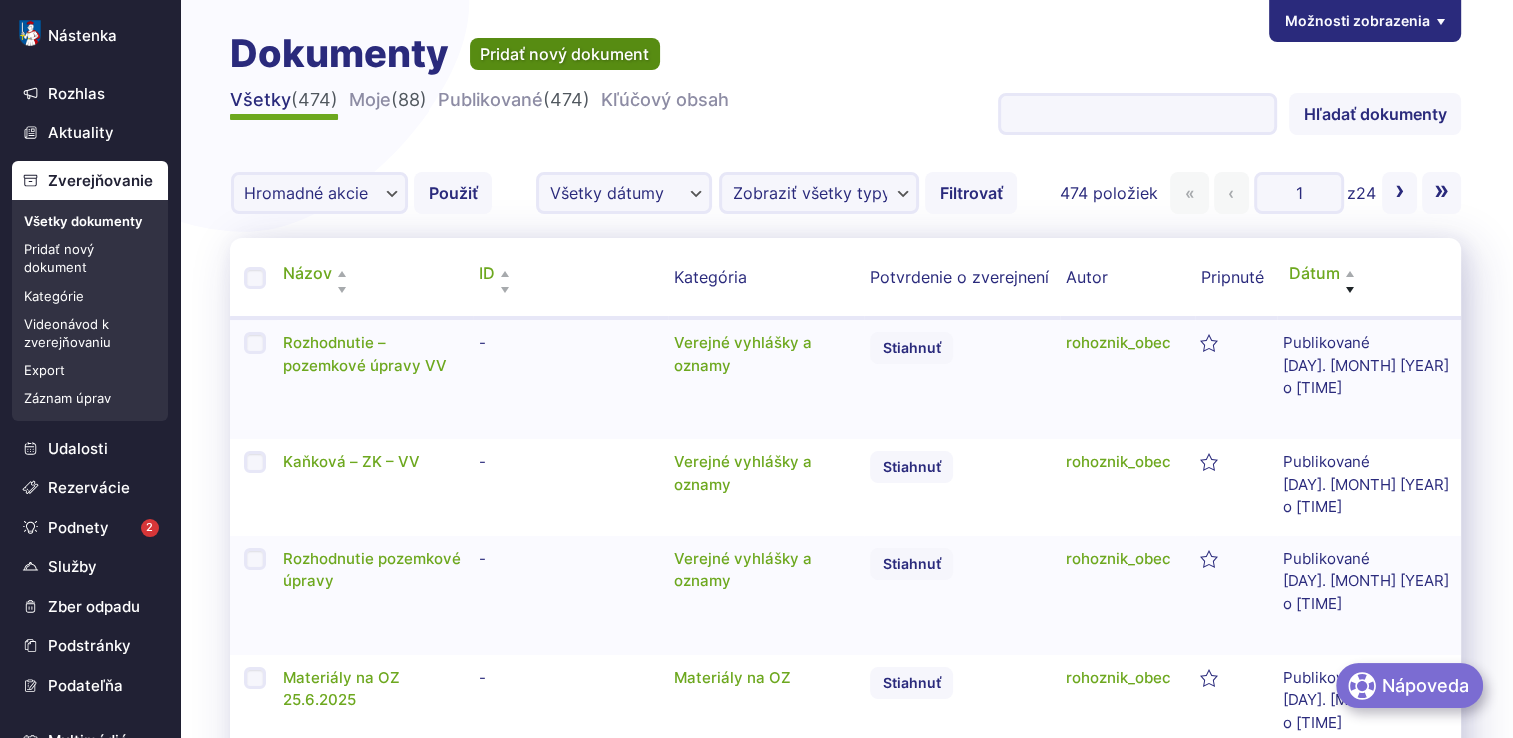 click on "Dokumenty
Pridať nový dokument
Filtrovať zoznam článkov
Všetky  (474)  |
Moje  (88)  |
Publikované  (474)  |
Kľúčový obsah  (0)
Hľadať dokumenty:
Hľadať dokumenty
Vyberte hromadnú akciu
Hromadné akcie
Upraviť
Presunúť do koša
Použiť
Triediť podľa dátumu
Všetky dátumy
júl 2025
jún 2025
máj 2025
apríl 2025
marec 2025
február 2025
január 2025
december 2024
november 2024
október 2024
september 2024
august 2024
júl 2024
jún 2024
máj 2024
apríl 2024
marec 2024
február 2024
január 2024
december 2023
november 2023
október 2023
september 2023
august 2023
jún 2023
máj 2023
apríl 2023
marec 2023
február 2023
január 2023
december 2022
november 2022
október 2022
september 2022
august 2022
júl 2022
jún 2022
máj 2022
apríl 2022
marec 2022
december 2021
október 2021
september 2021" at bounding box center (845, 1524) 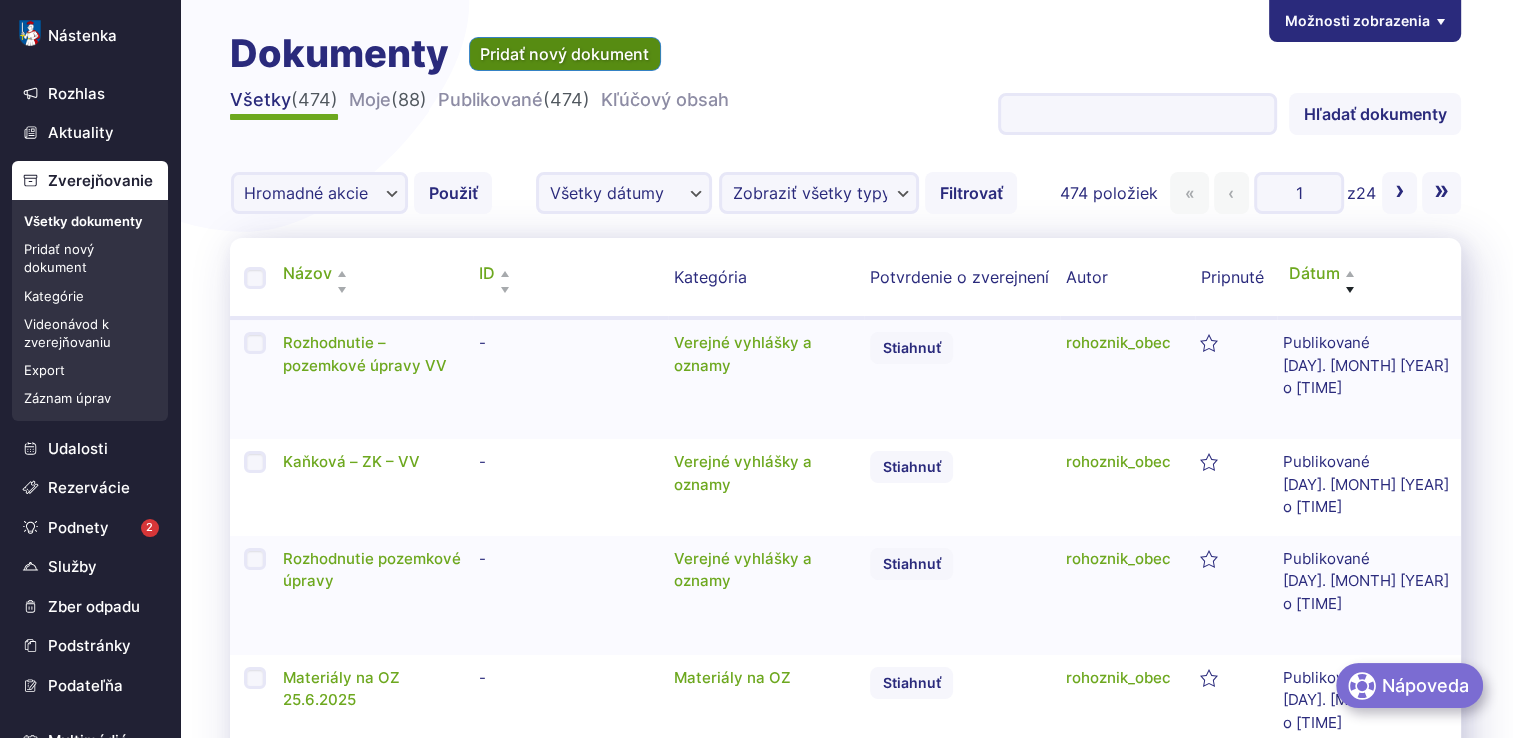 click on "Pridať nový dokument" at bounding box center (565, 54) 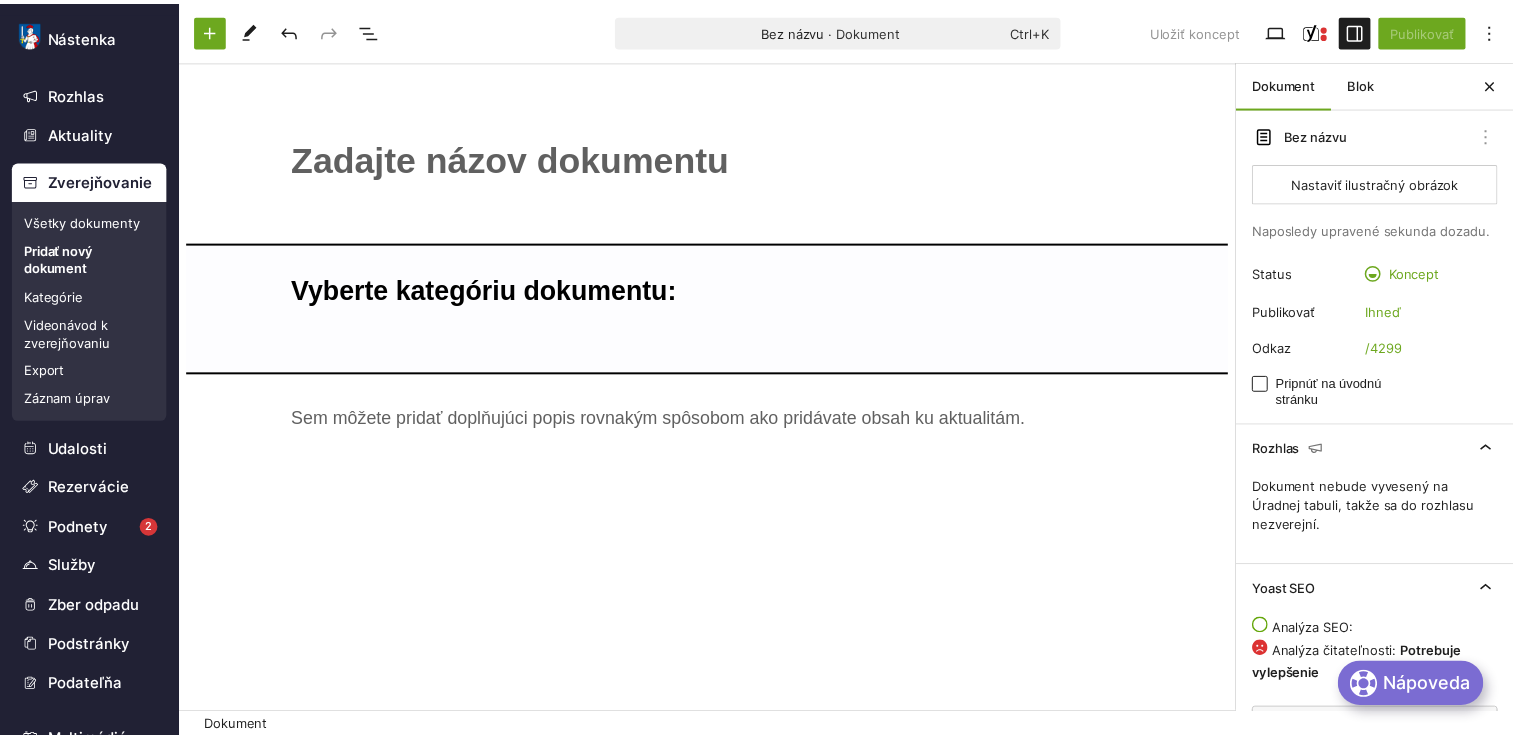 scroll, scrollTop: 0, scrollLeft: 0, axis: both 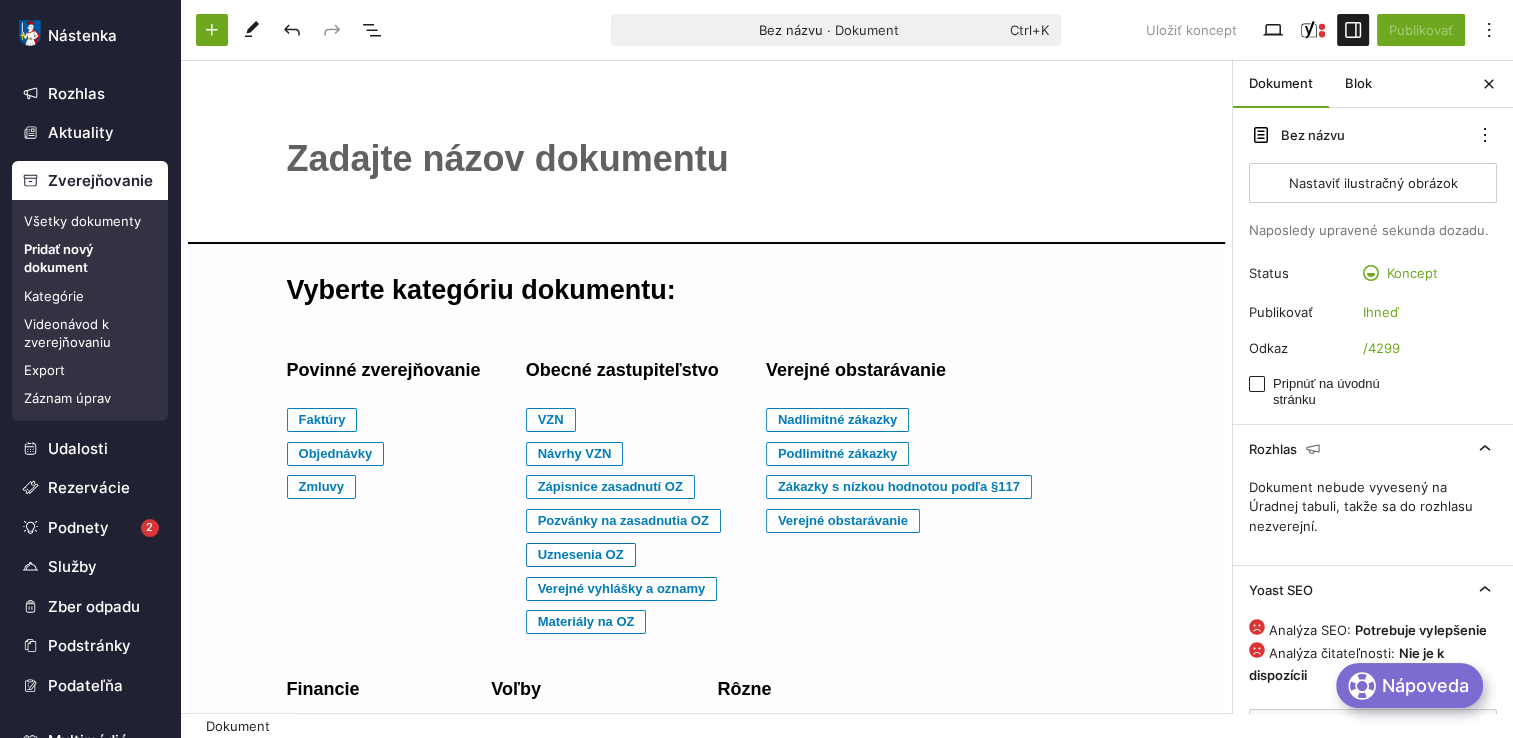 click on "Uznesenia OZ" at bounding box center (322, 420) 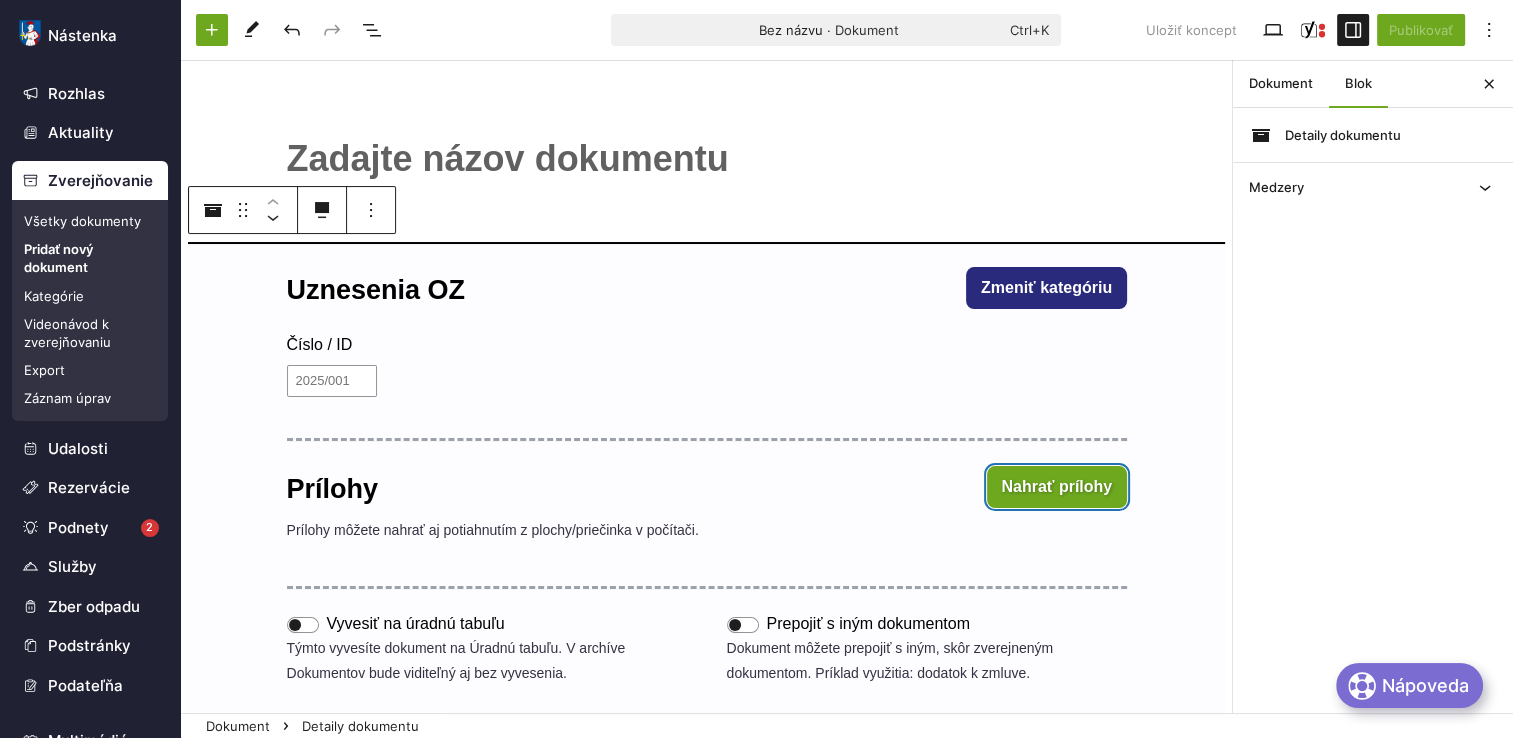 click on "Nahrať prílohy" at bounding box center (1057, 487) 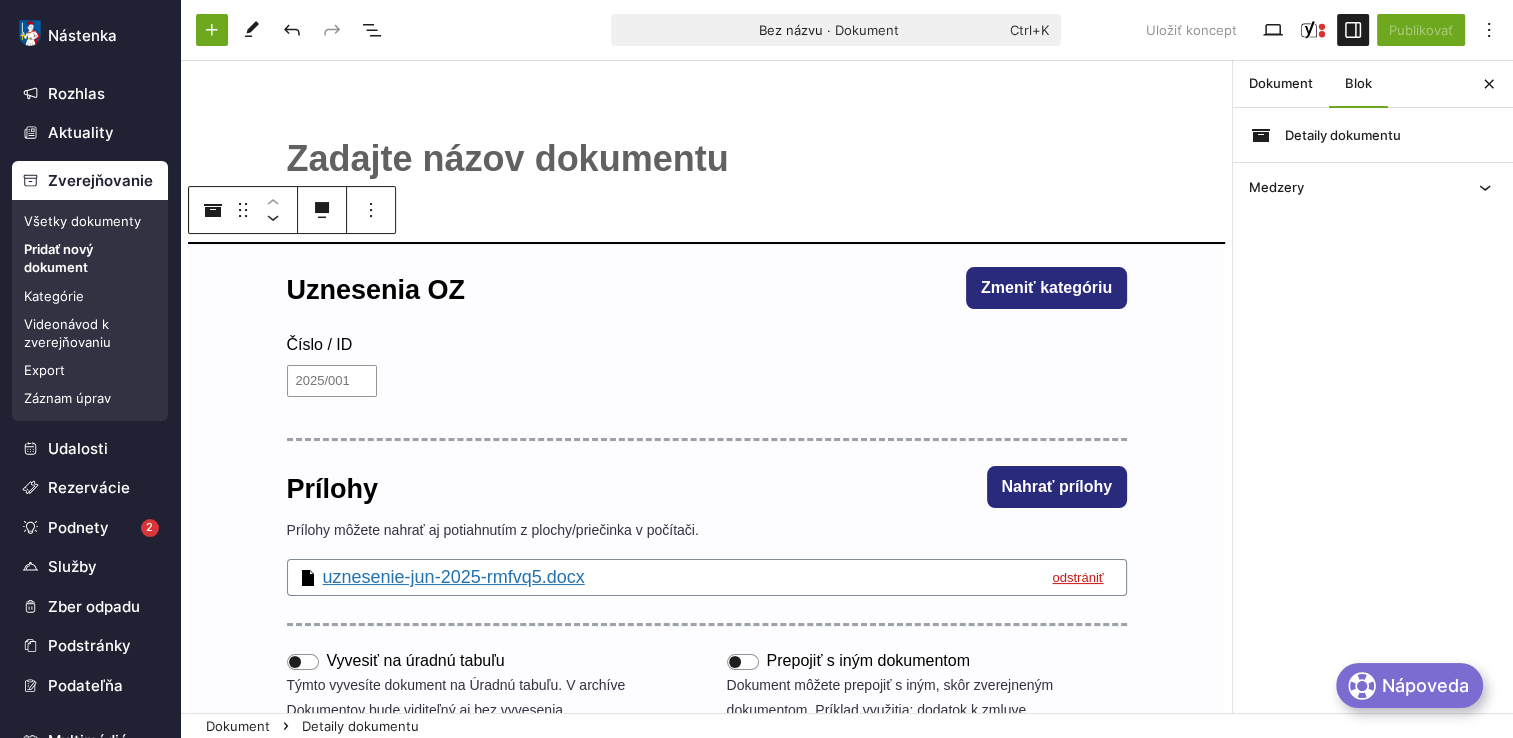 click on "﻿" at bounding box center (707, 159) 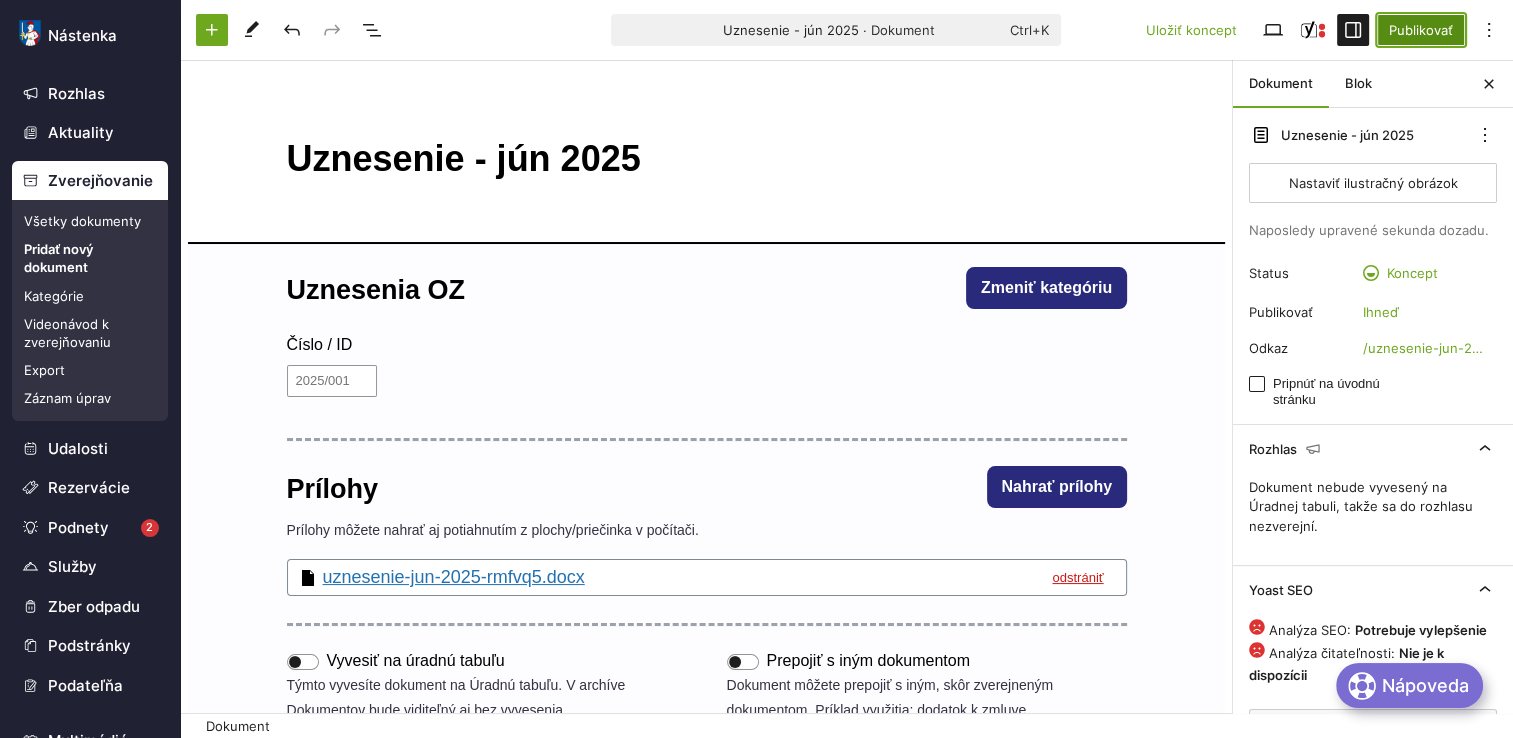 click on "Publikovať" at bounding box center (1421, 30) 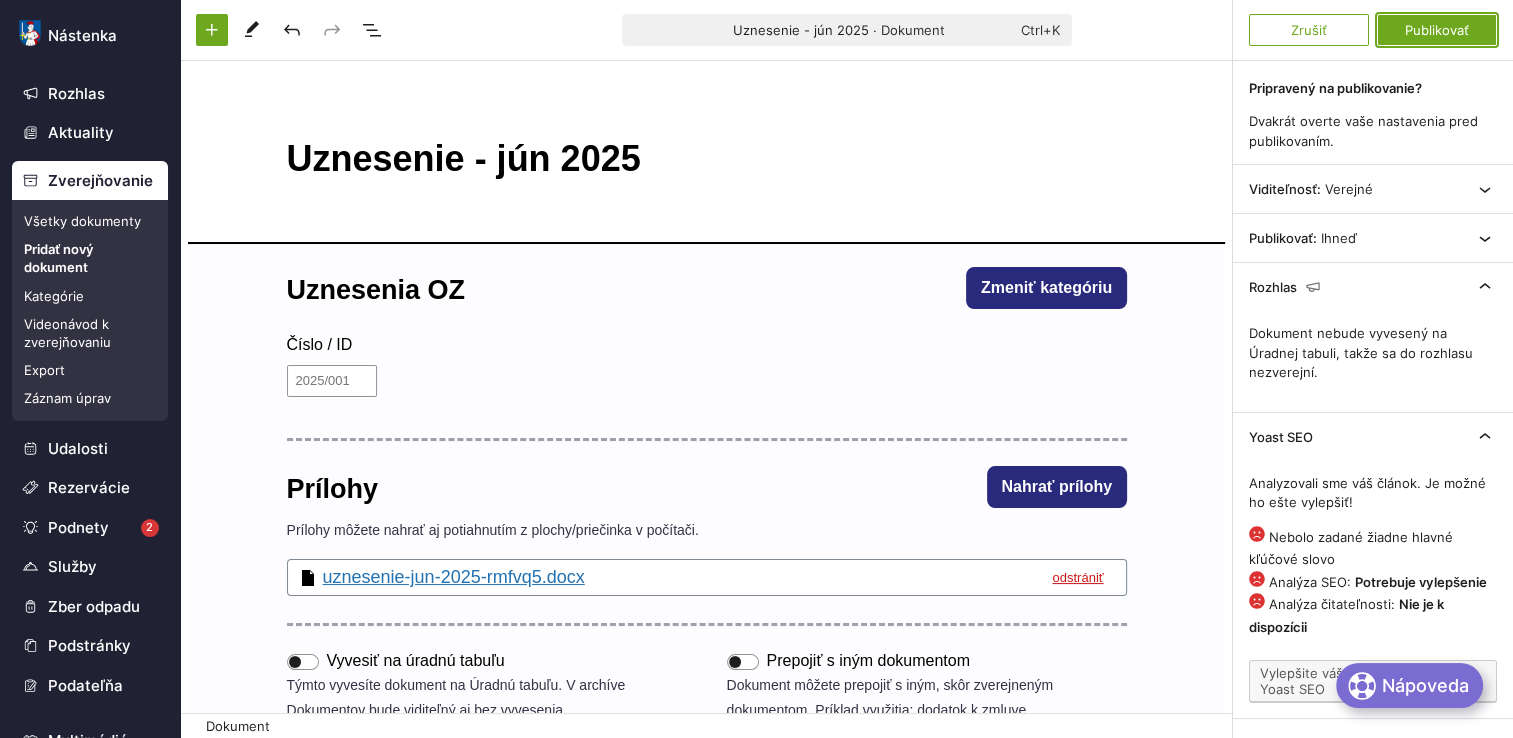 click on "Publikovať" at bounding box center [1437, 30] 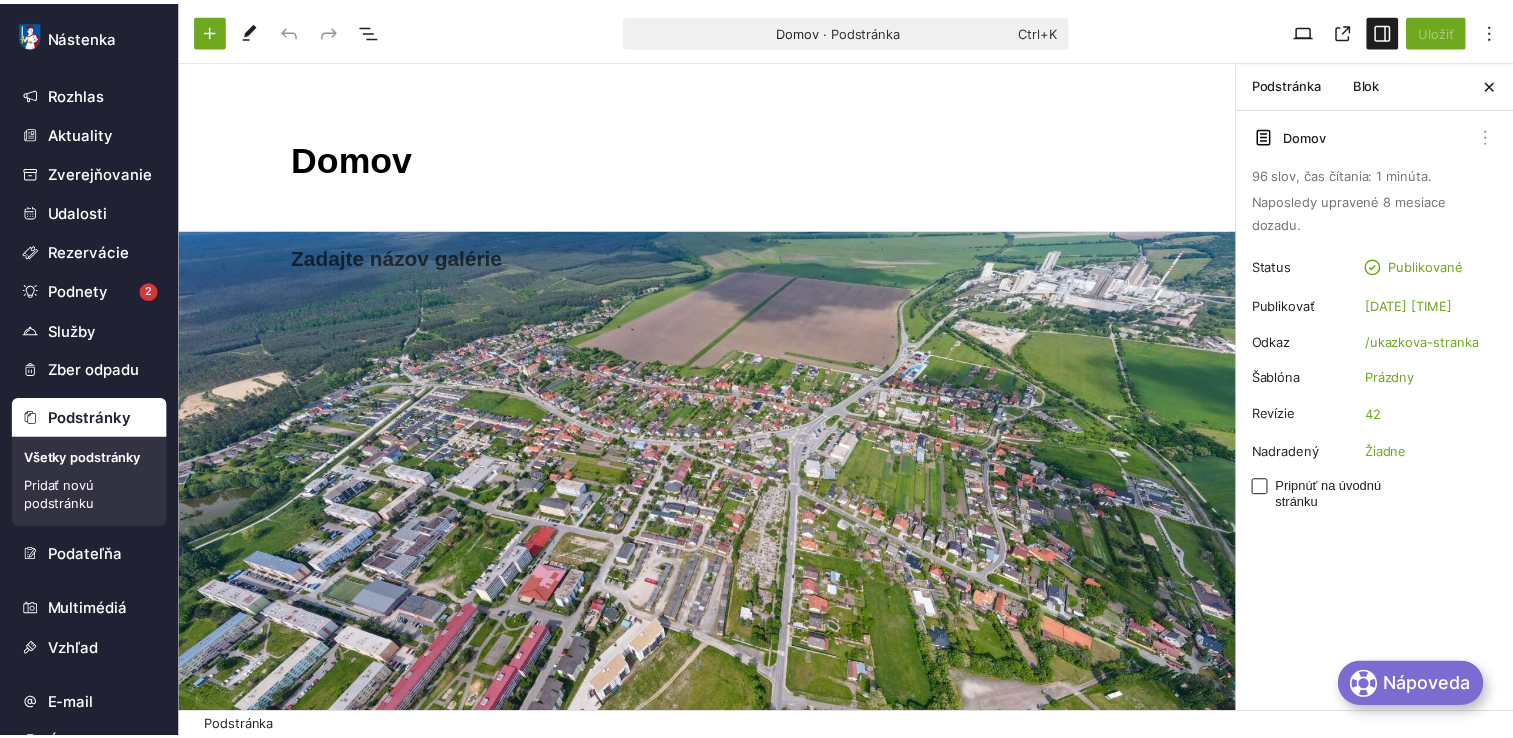 scroll, scrollTop: 0, scrollLeft: 0, axis: both 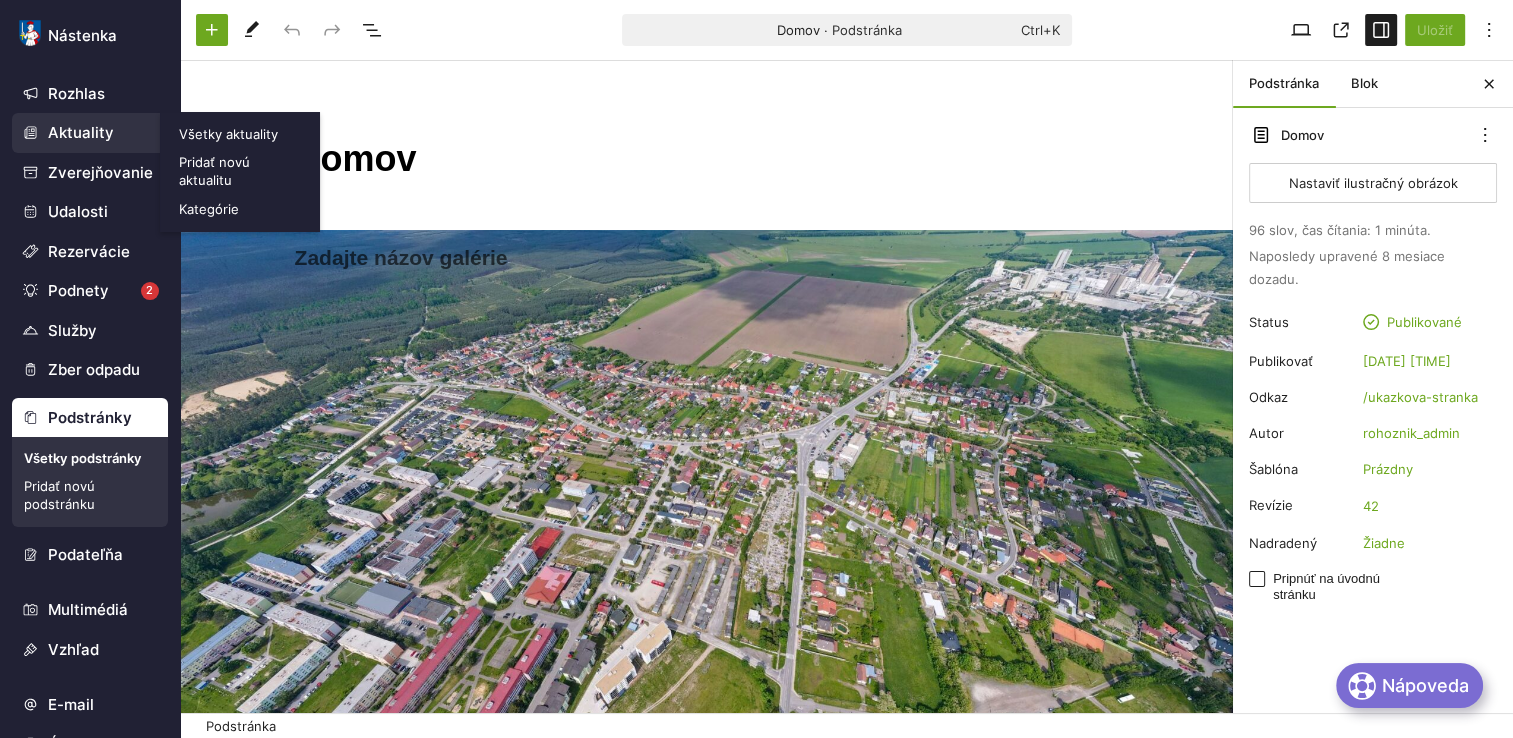 click on "Aktuality" at bounding box center (90, 133) 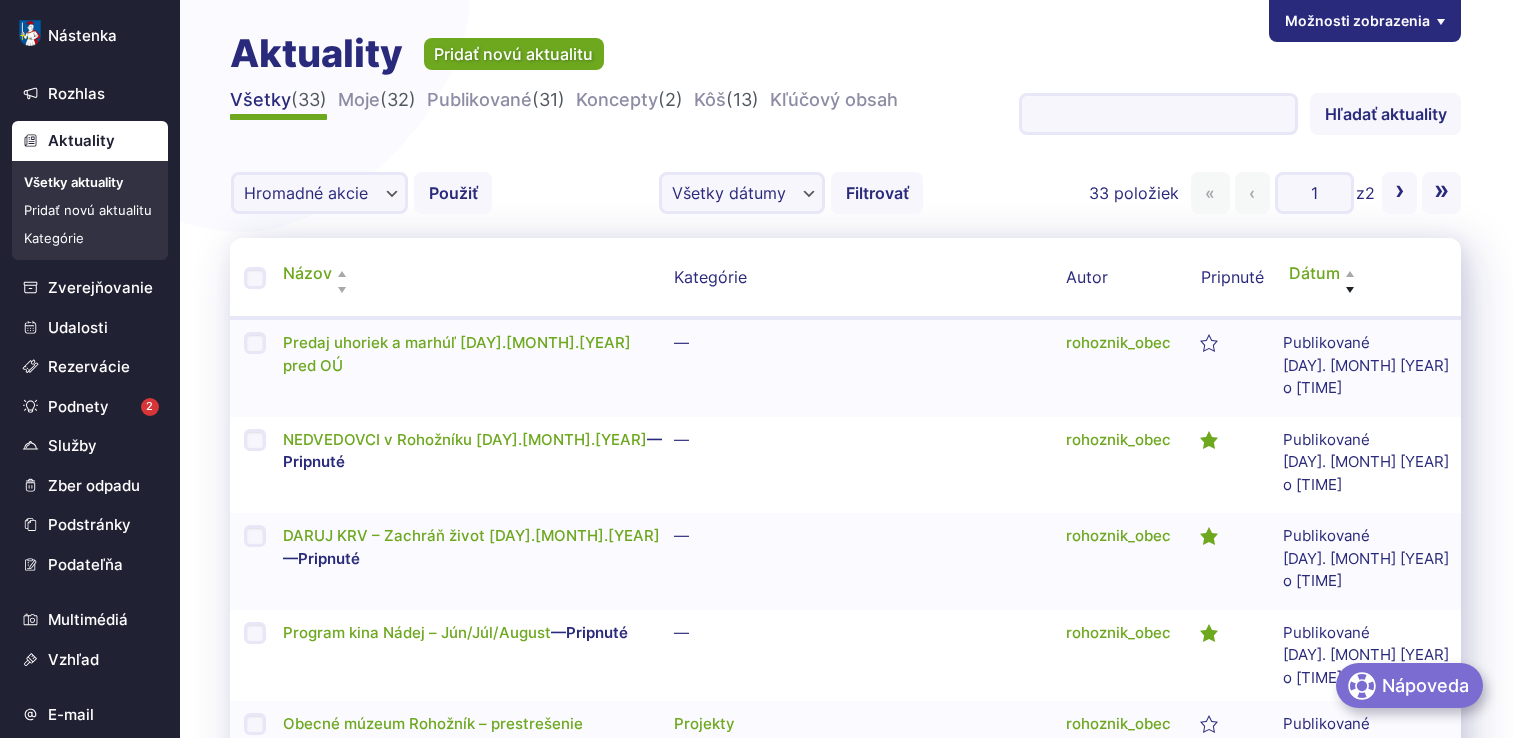 scroll, scrollTop: 0, scrollLeft: 0, axis: both 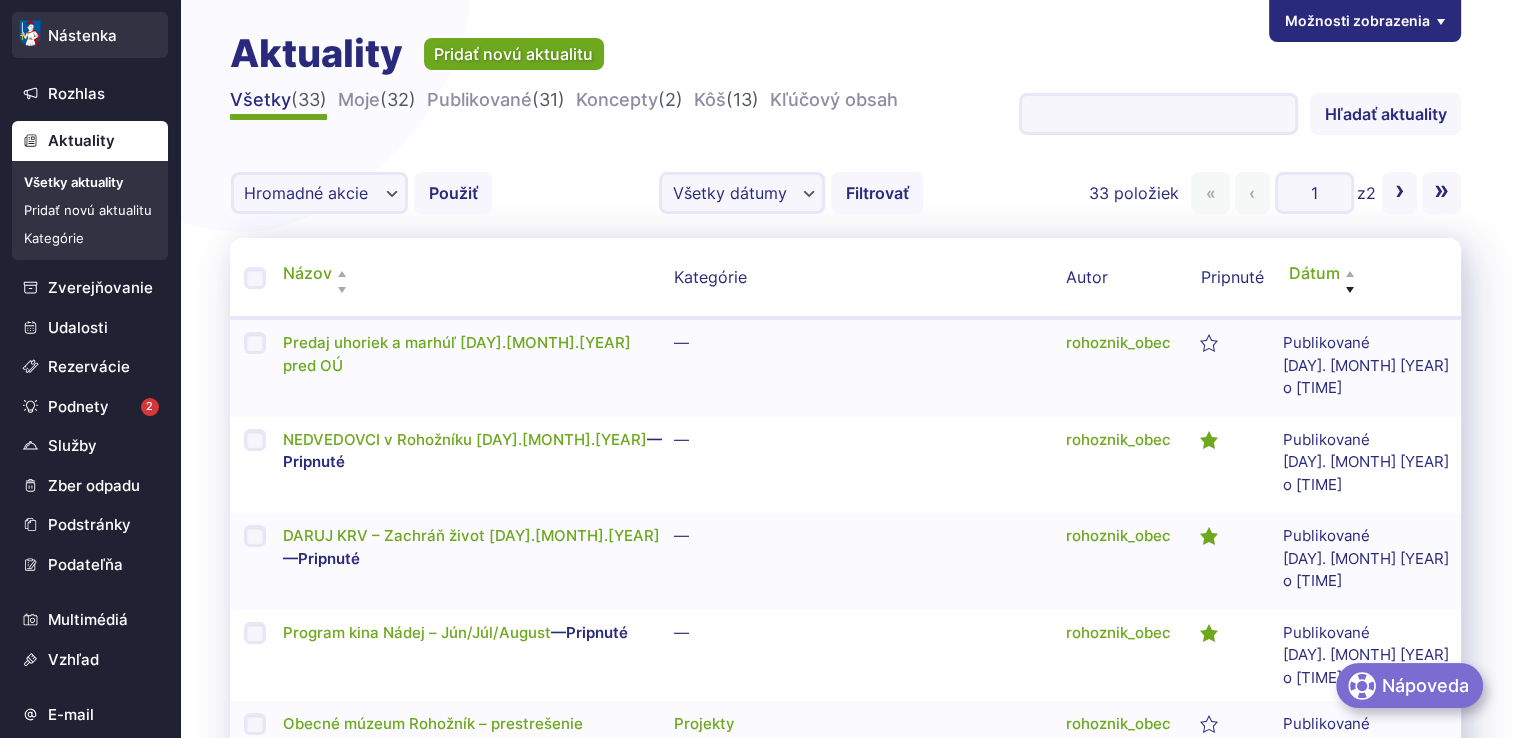 click on "Nástenka" at bounding box center (90, 36) 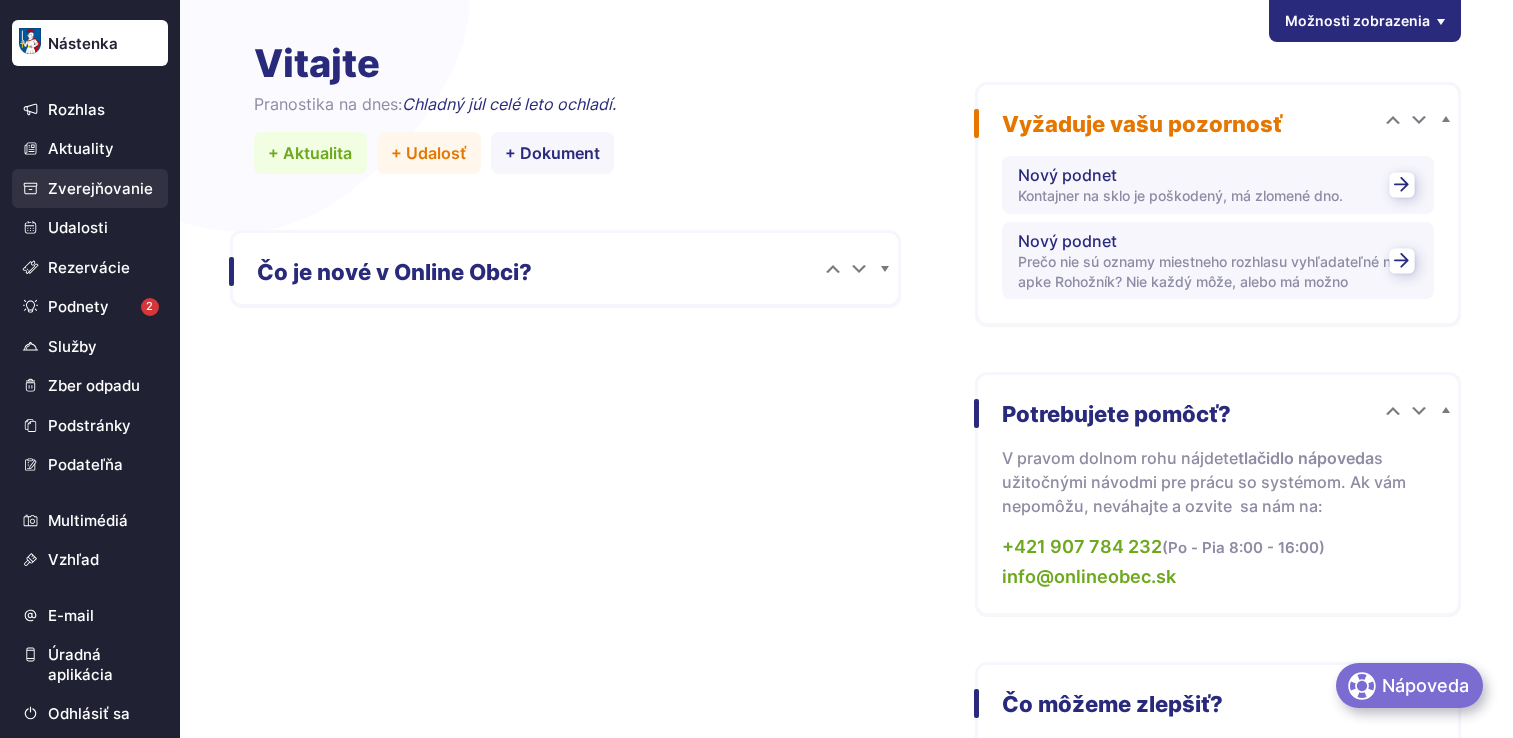 scroll, scrollTop: 0, scrollLeft: 0, axis: both 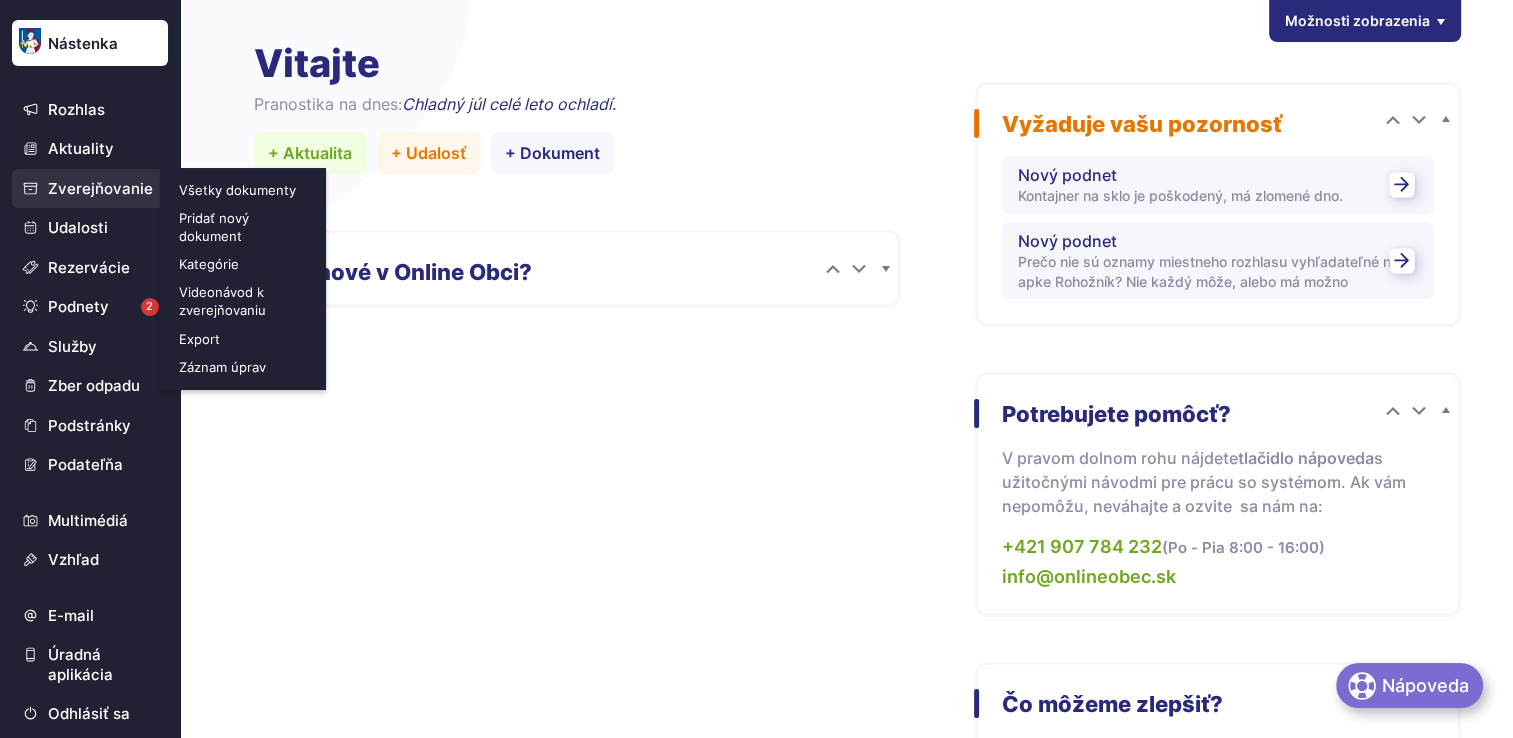 click on "Zverejňovanie" at bounding box center [90, 189] 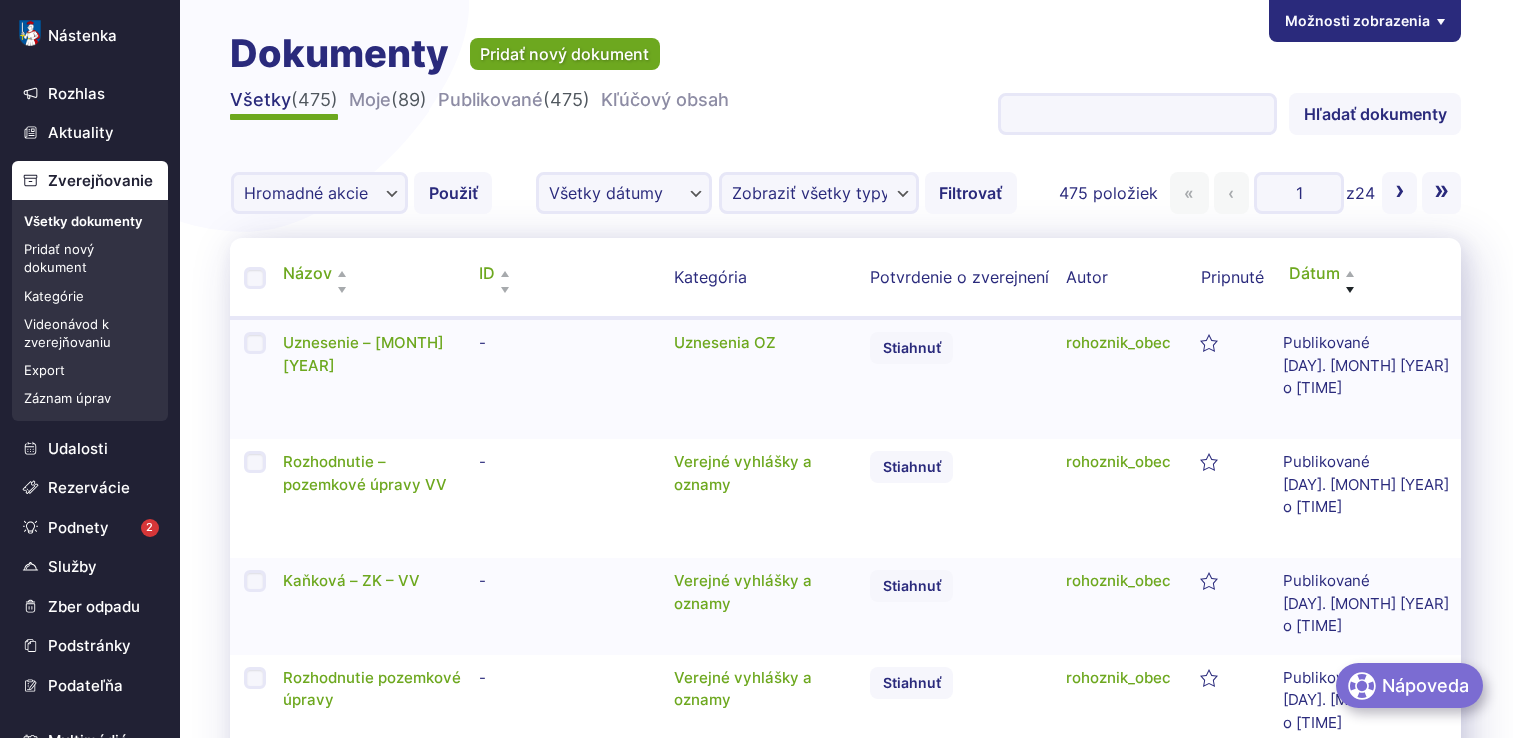scroll, scrollTop: 0, scrollLeft: 0, axis: both 